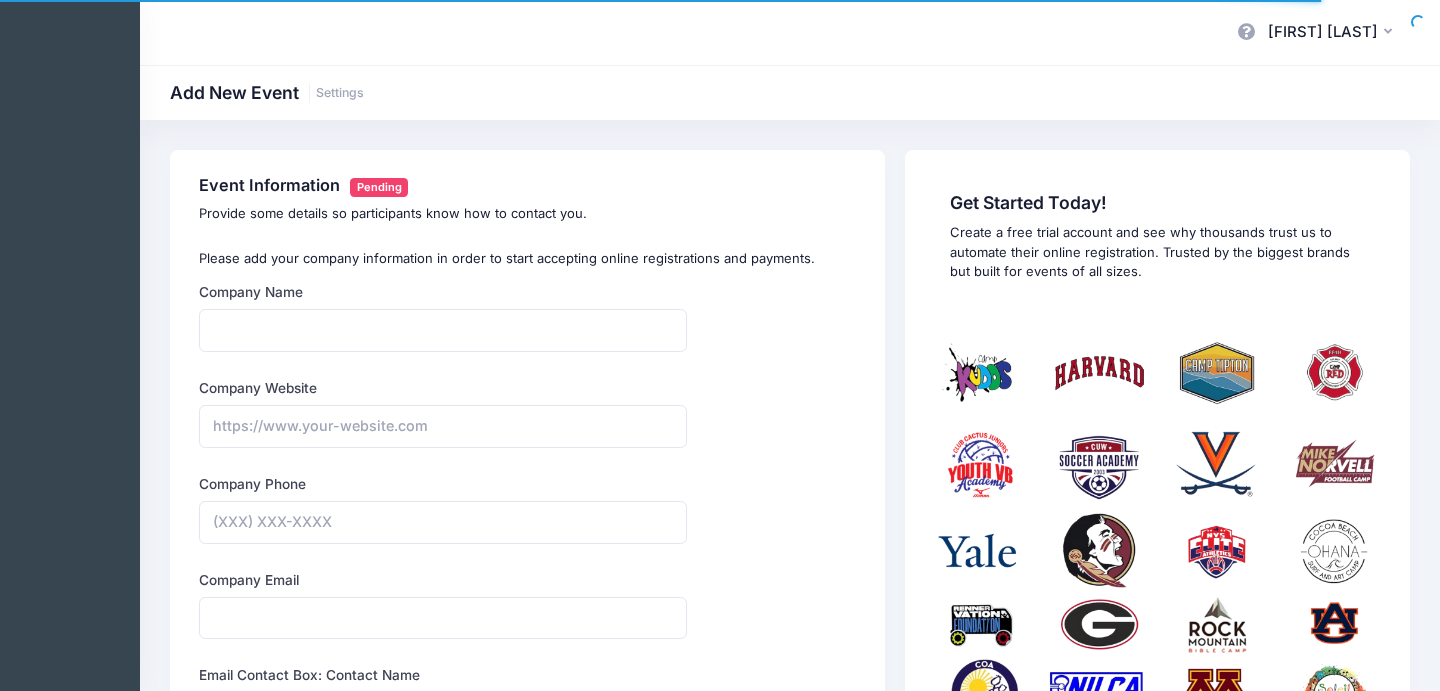 scroll, scrollTop: 0, scrollLeft: 0, axis: both 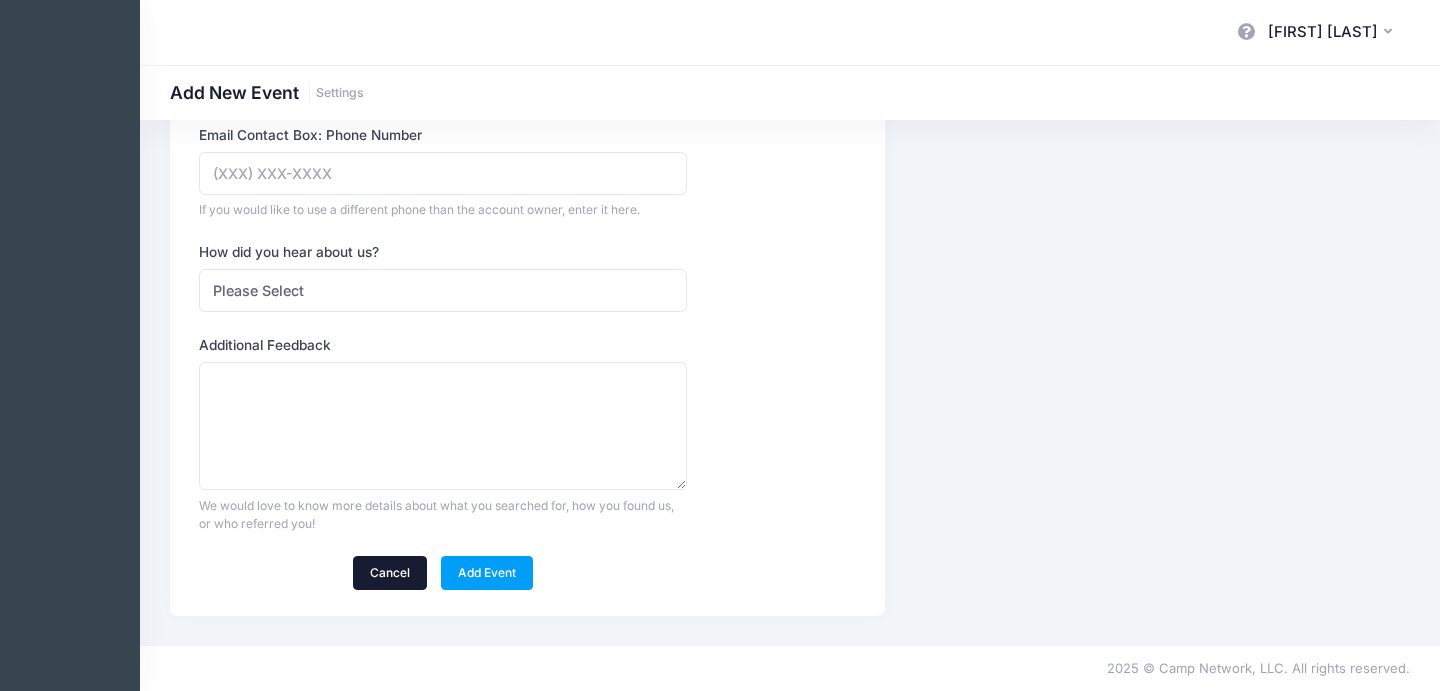 click on "Cancel" at bounding box center [390, 573] 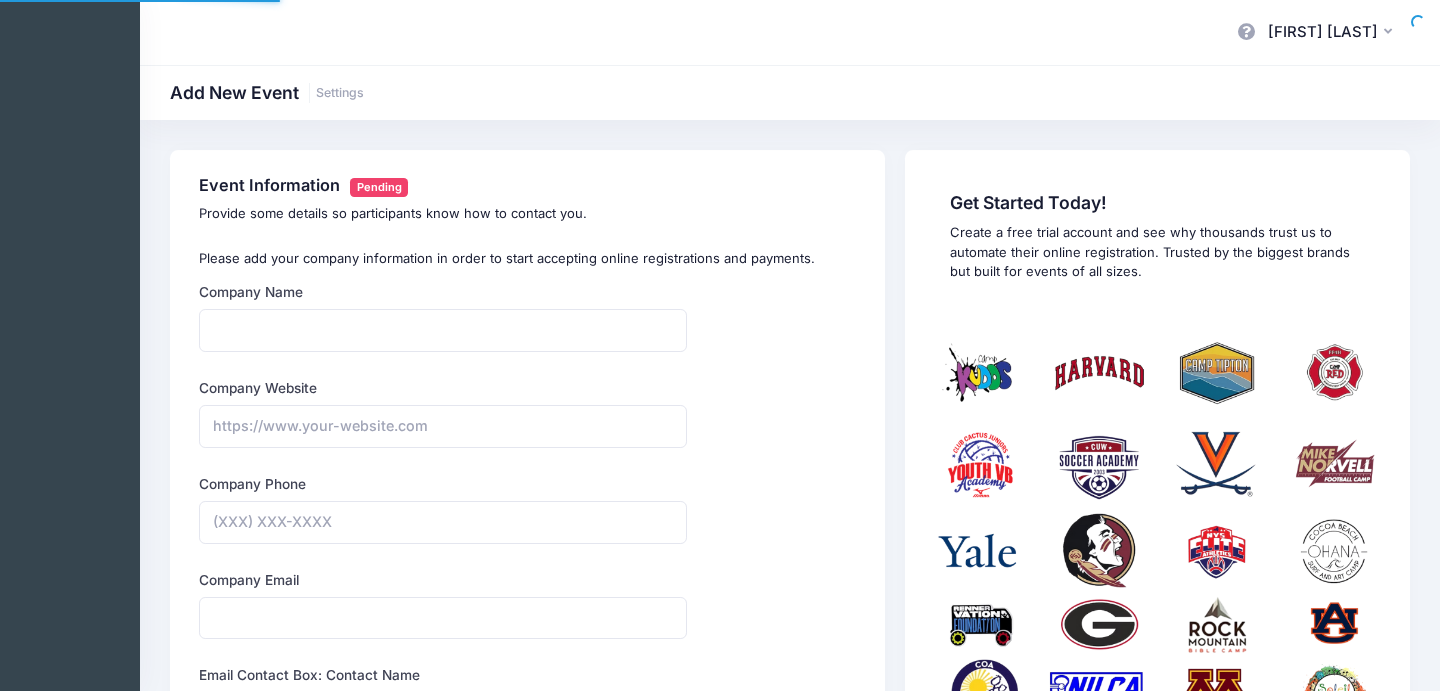 scroll, scrollTop: 0, scrollLeft: 0, axis: both 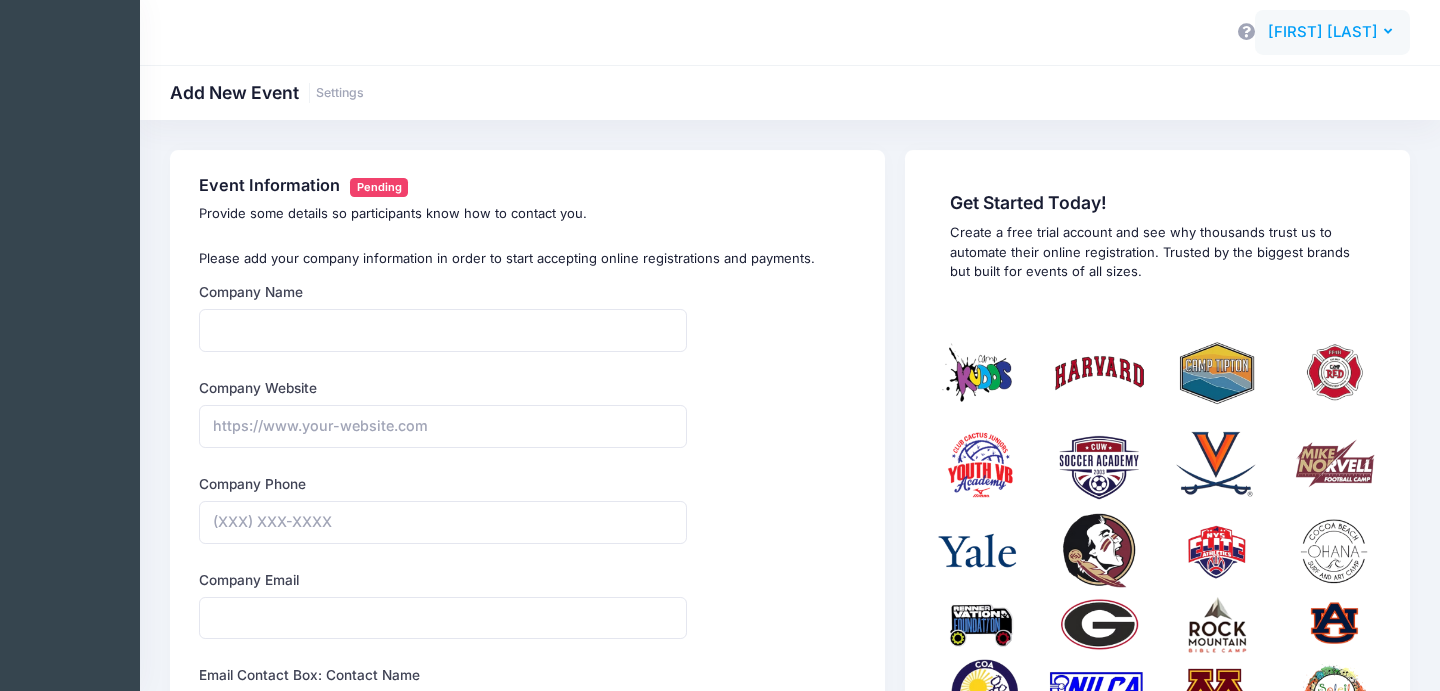 click on "[FIRST] [LAST]" at bounding box center [1323, 32] 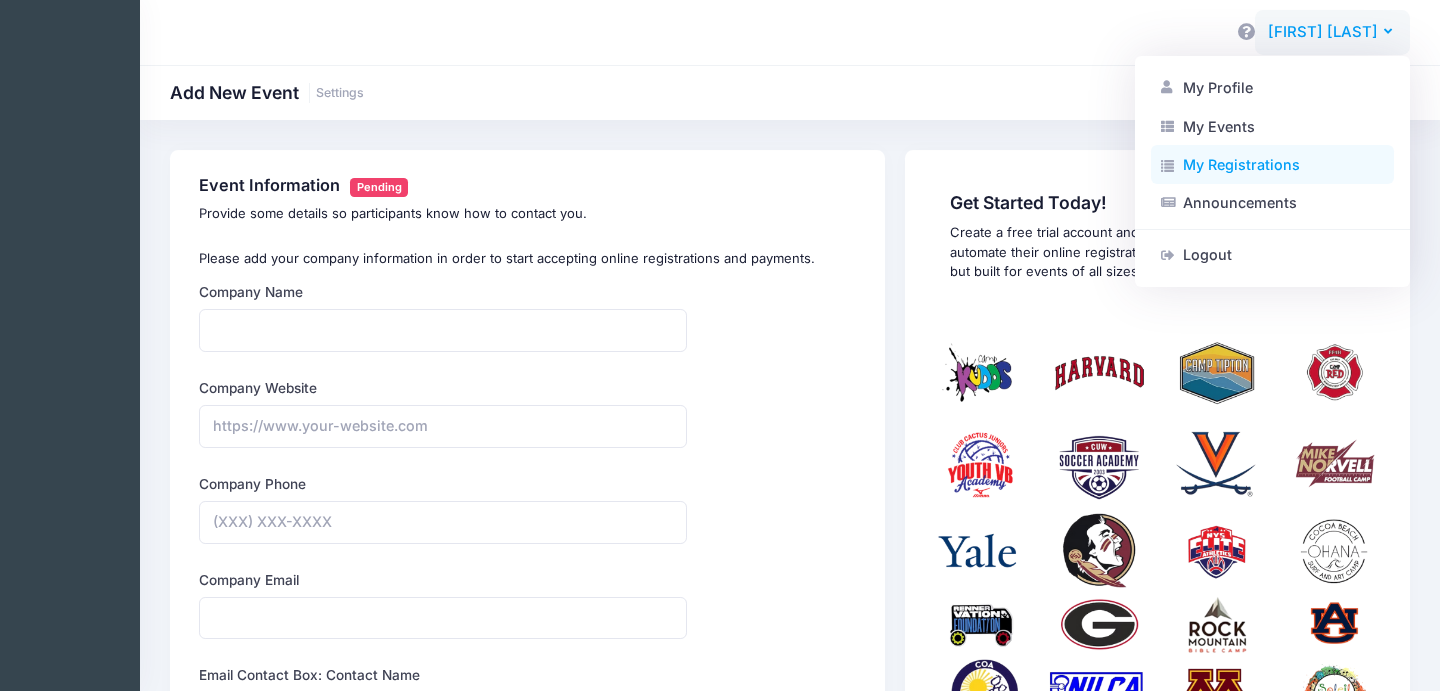 click on "My Registrations" at bounding box center (1272, 165) 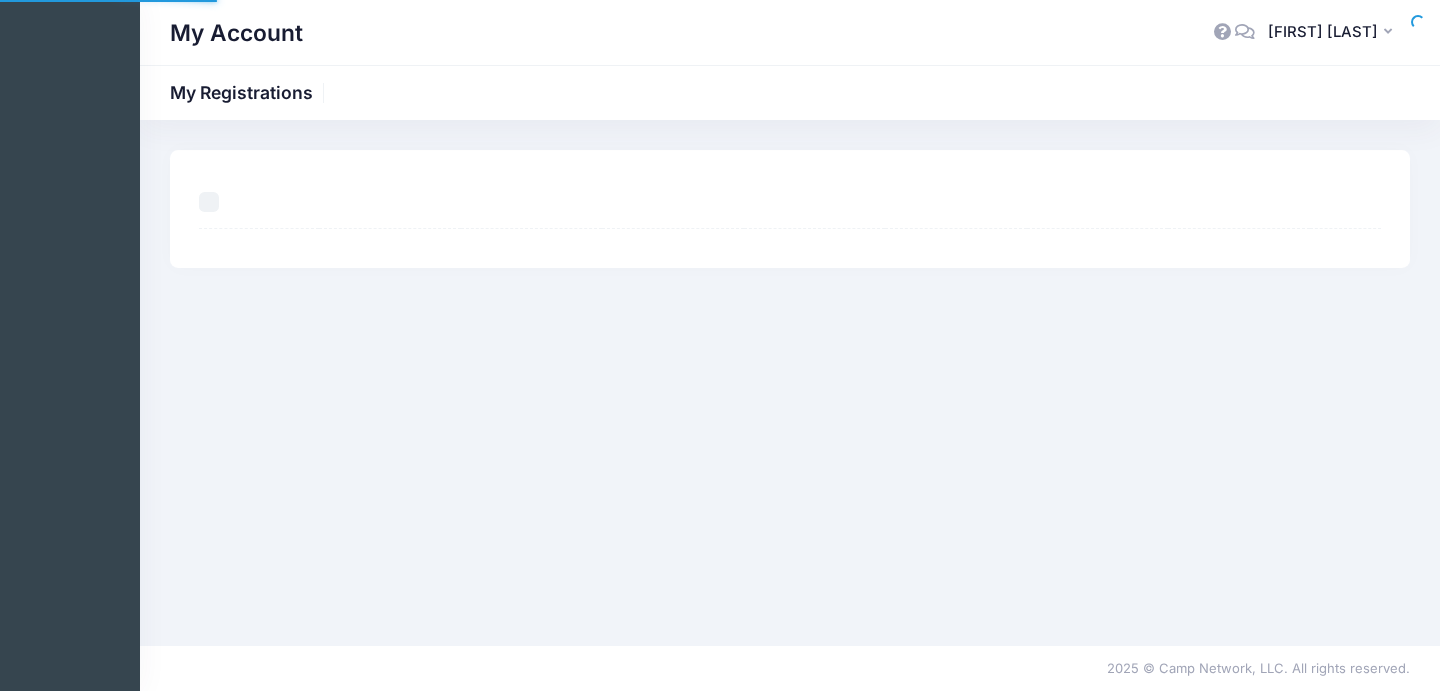 scroll, scrollTop: 0, scrollLeft: 0, axis: both 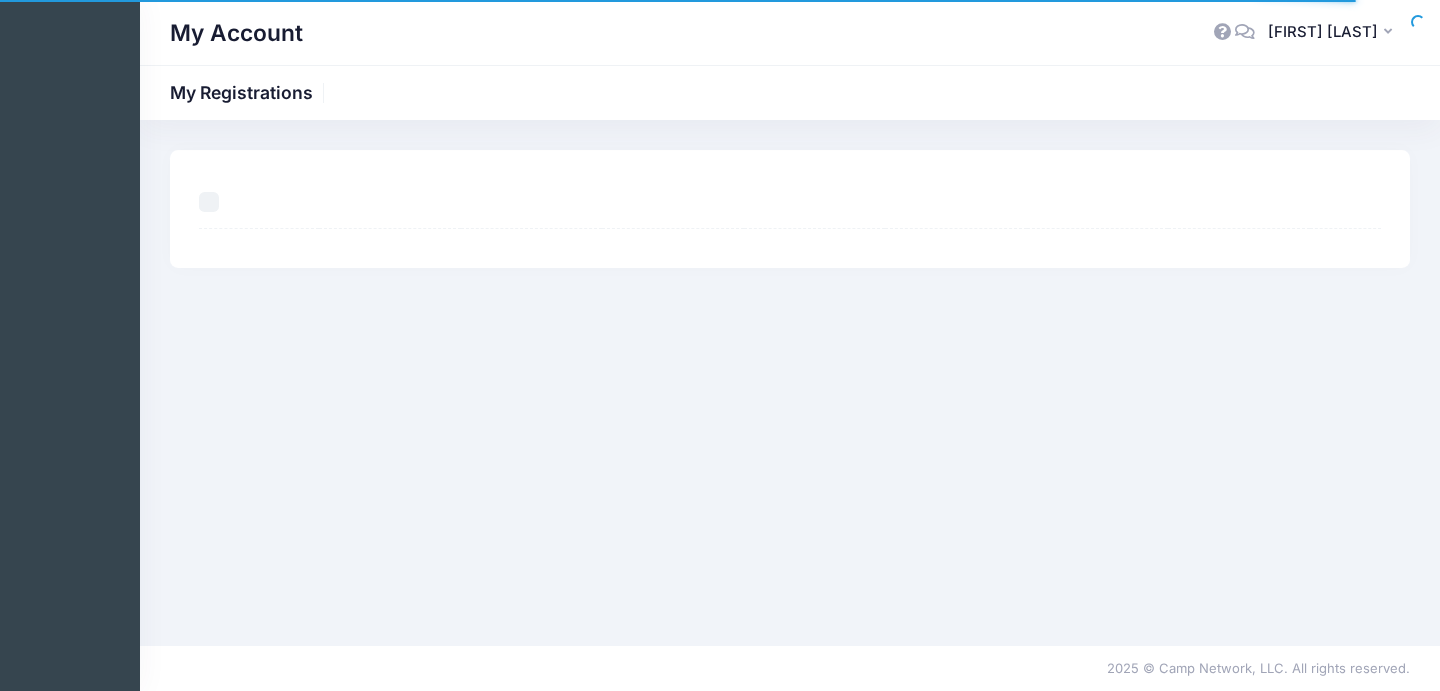 select on "50" 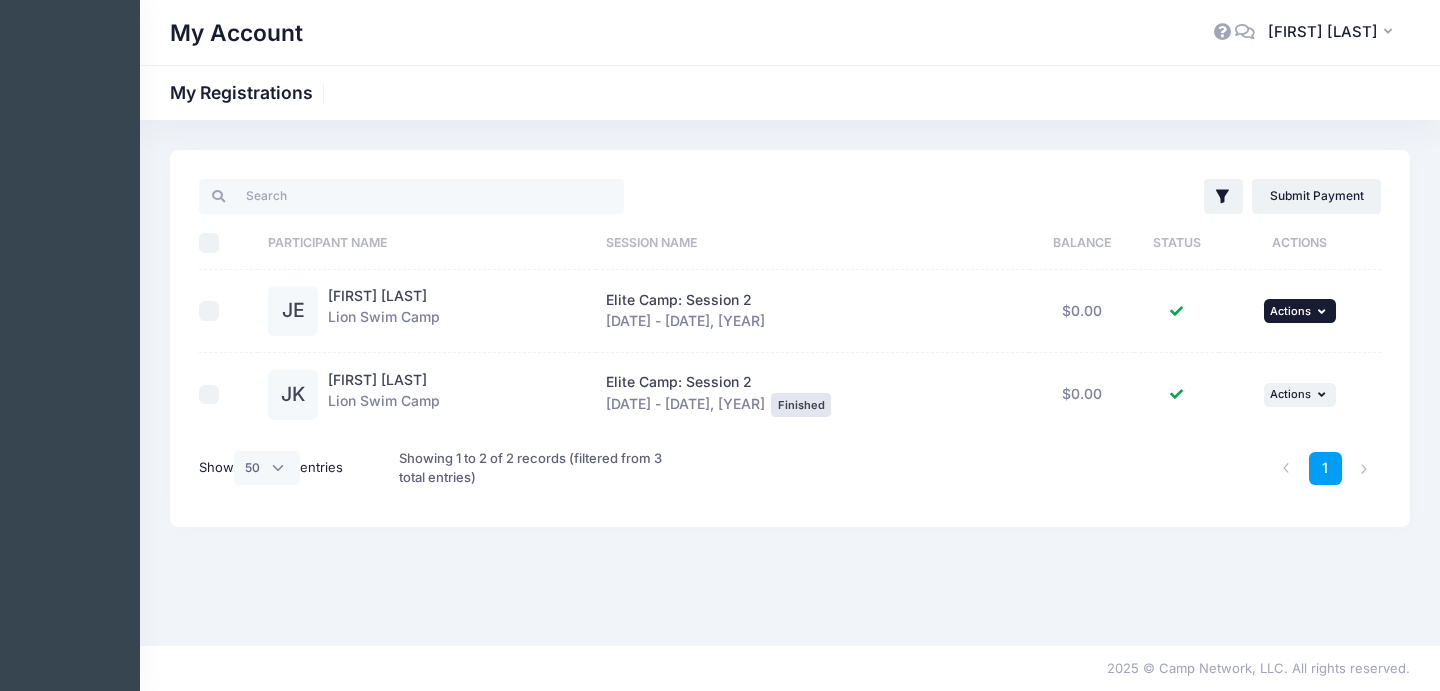 click on "Actions" at bounding box center (1290, 311) 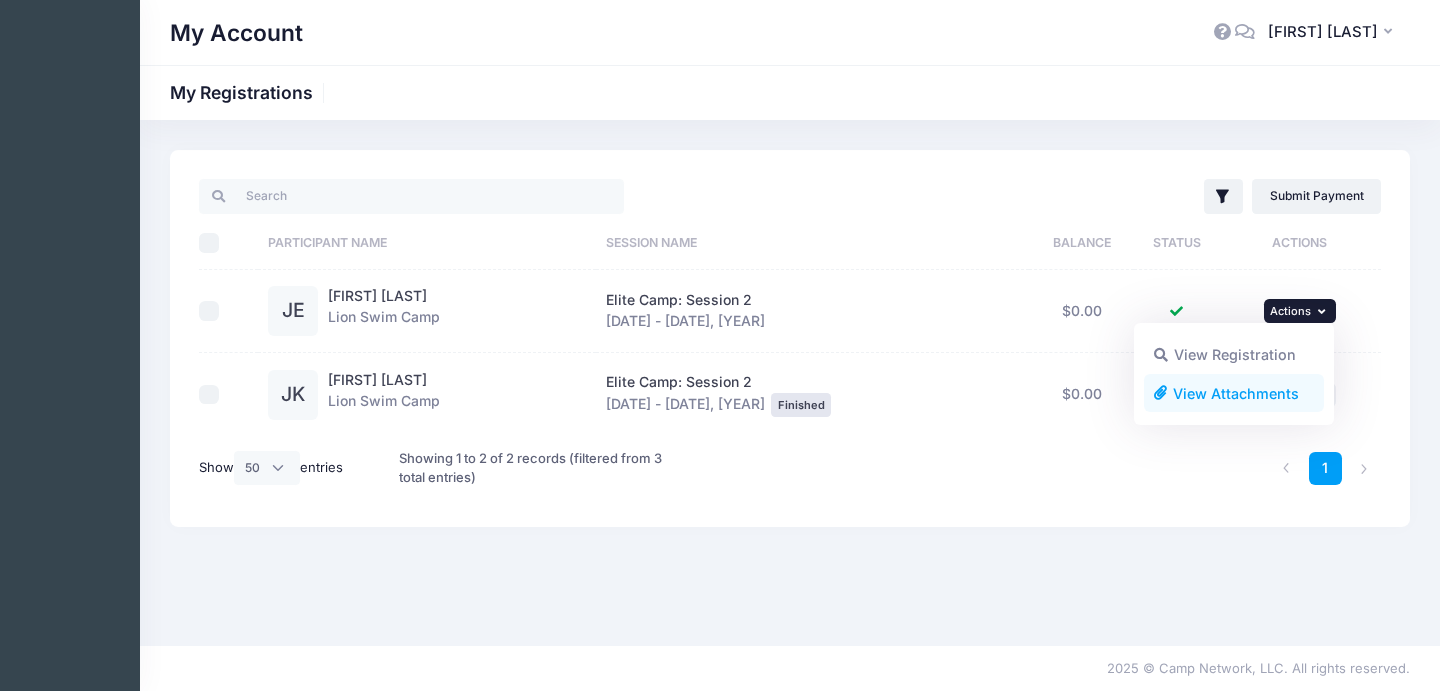 click on "View Attachments" at bounding box center (1234, 393) 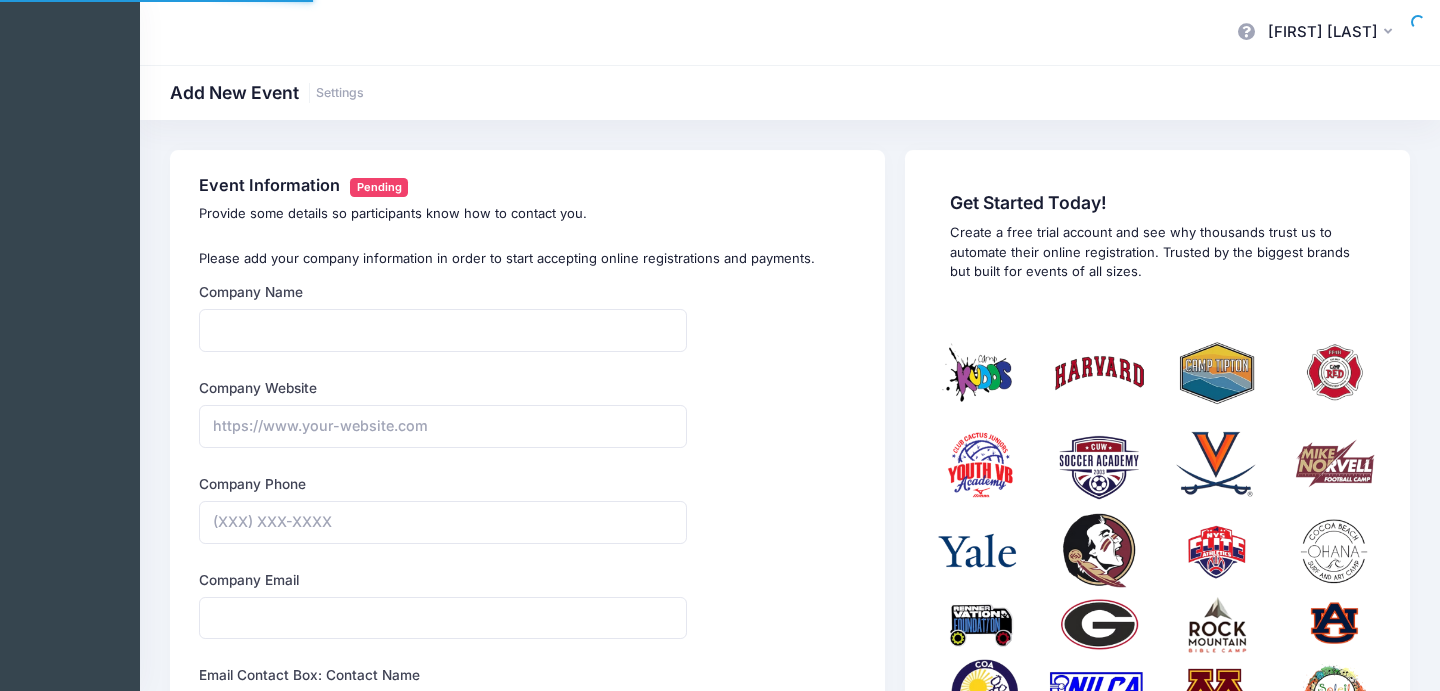 scroll, scrollTop: 0, scrollLeft: 0, axis: both 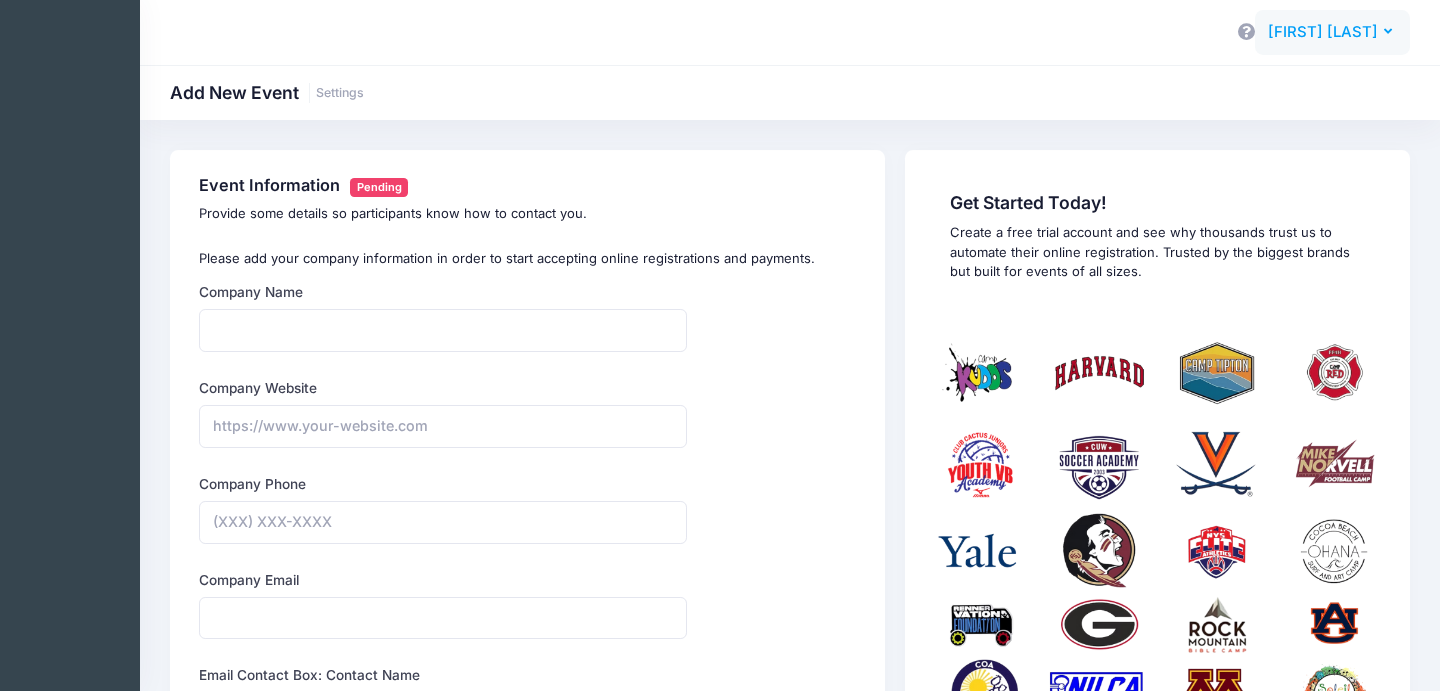 click on "[FIRST] [LAST]" at bounding box center [1323, 32] 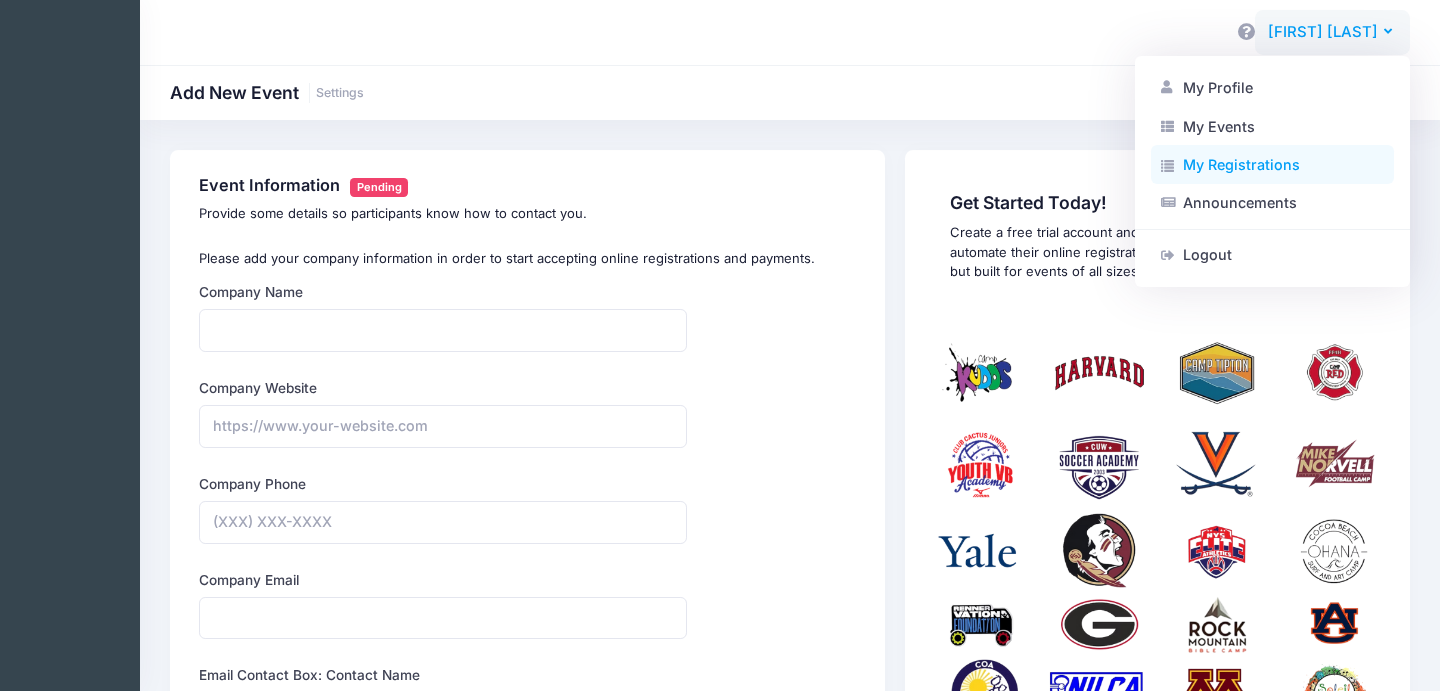 click on "My Registrations" at bounding box center [1272, 165] 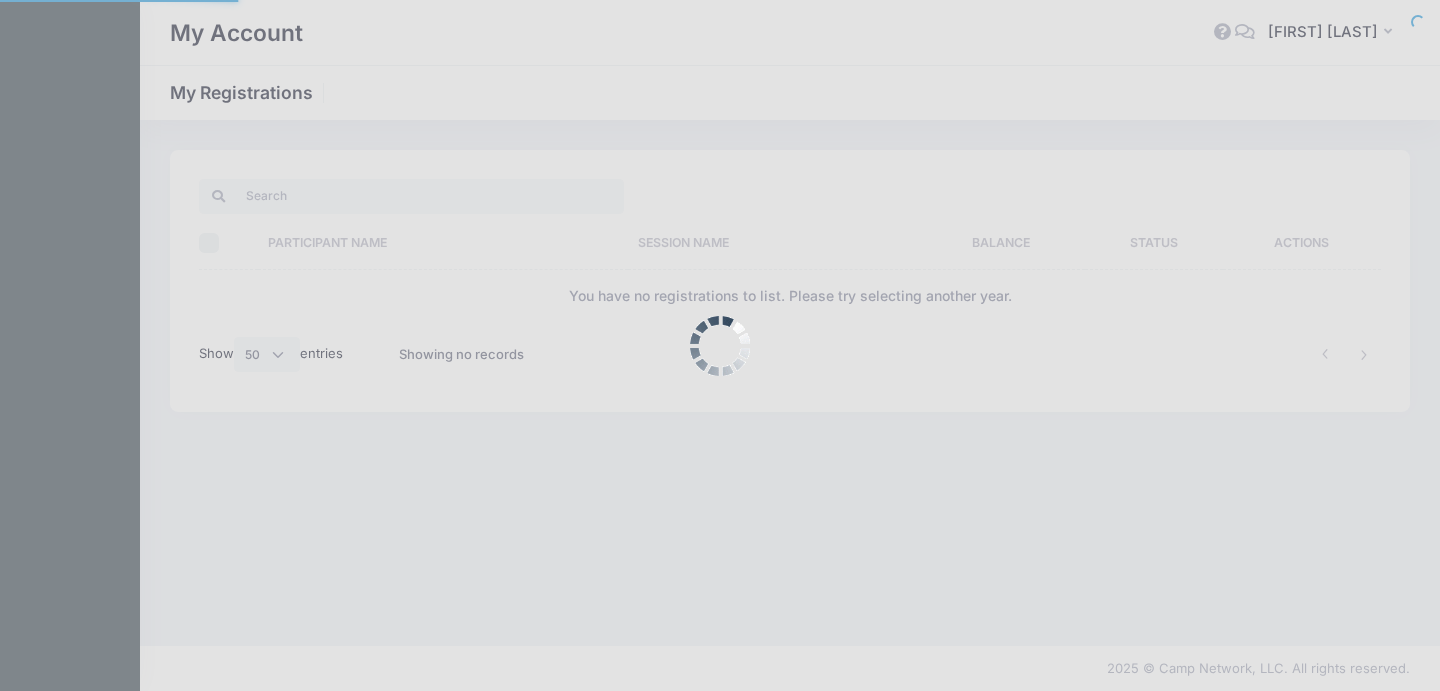 select on "50" 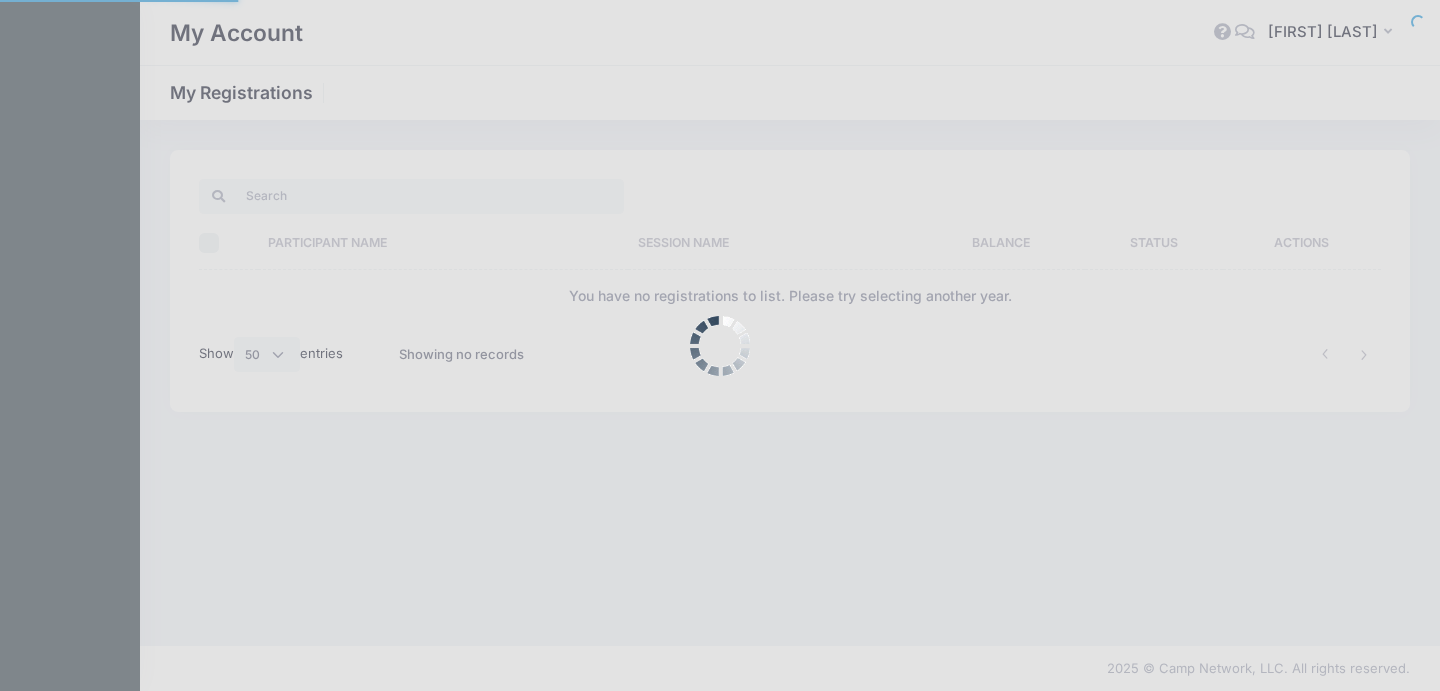 scroll, scrollTop: 0, scrollLeft: 0, axis: both 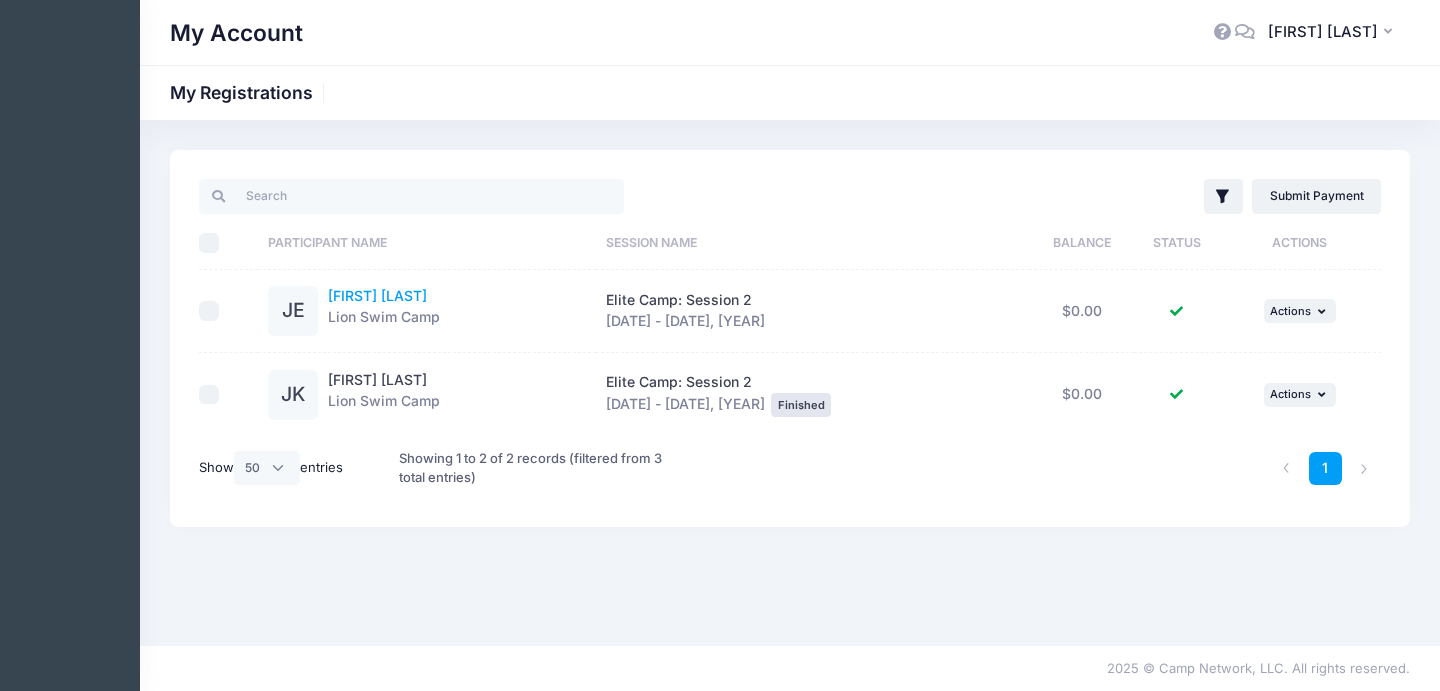 click on "[FIRST] [LAST]" at bounding box center [377, 295] 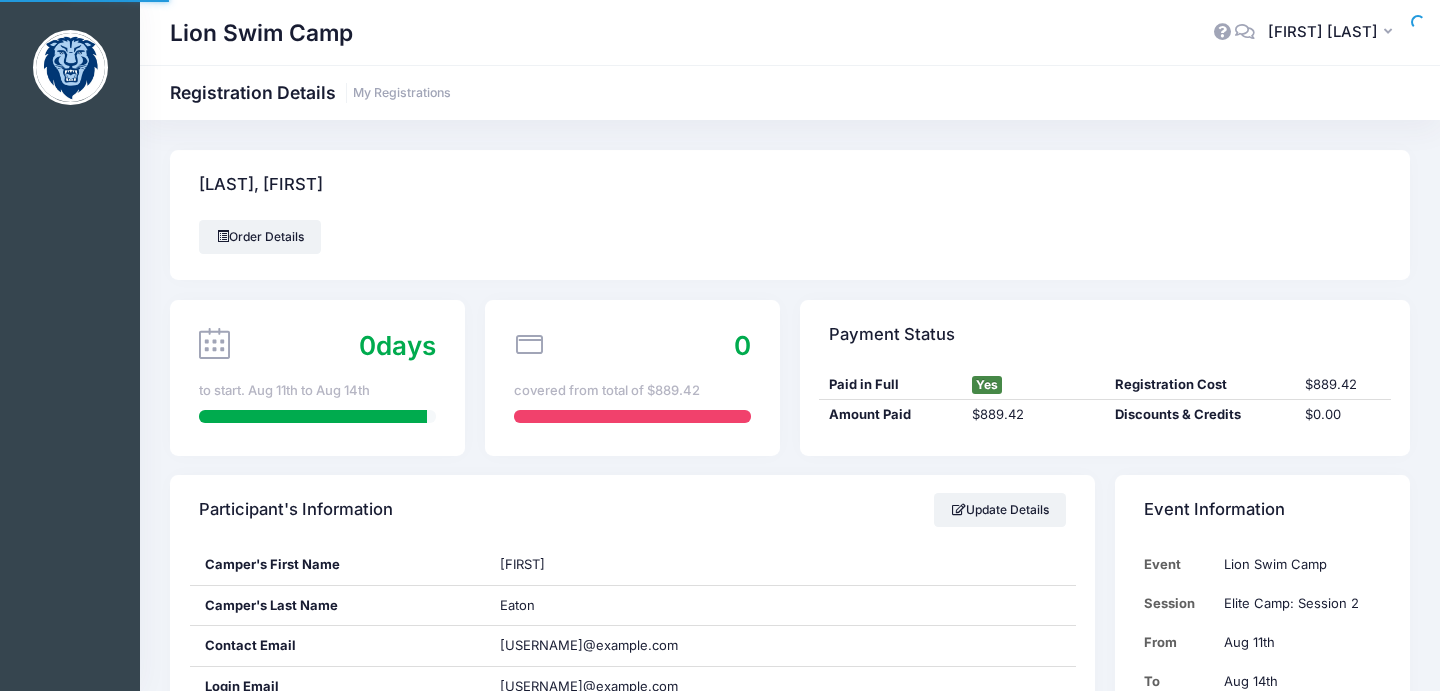 scroll, scrollTop: 0, scrollLeft: 0, axis: both 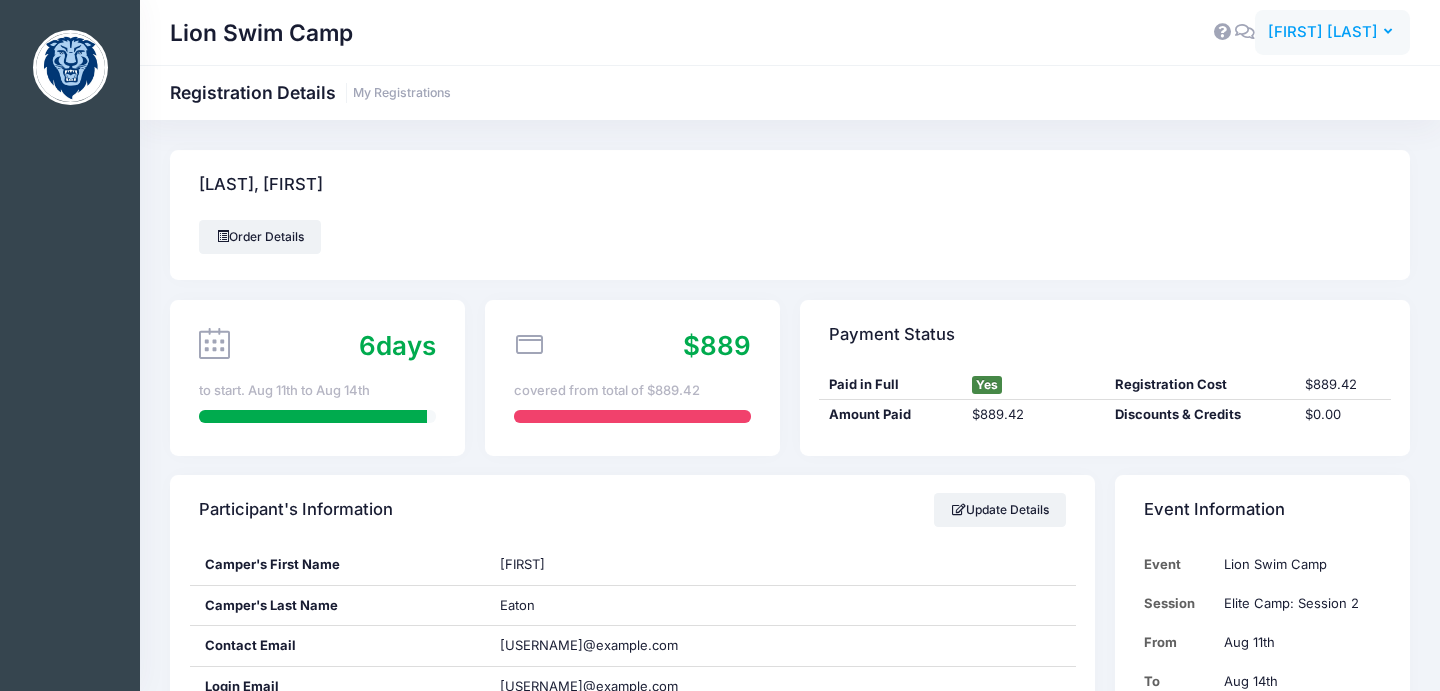 click on "[FIRST] [LAST]" at bounding box center (1323, 32) 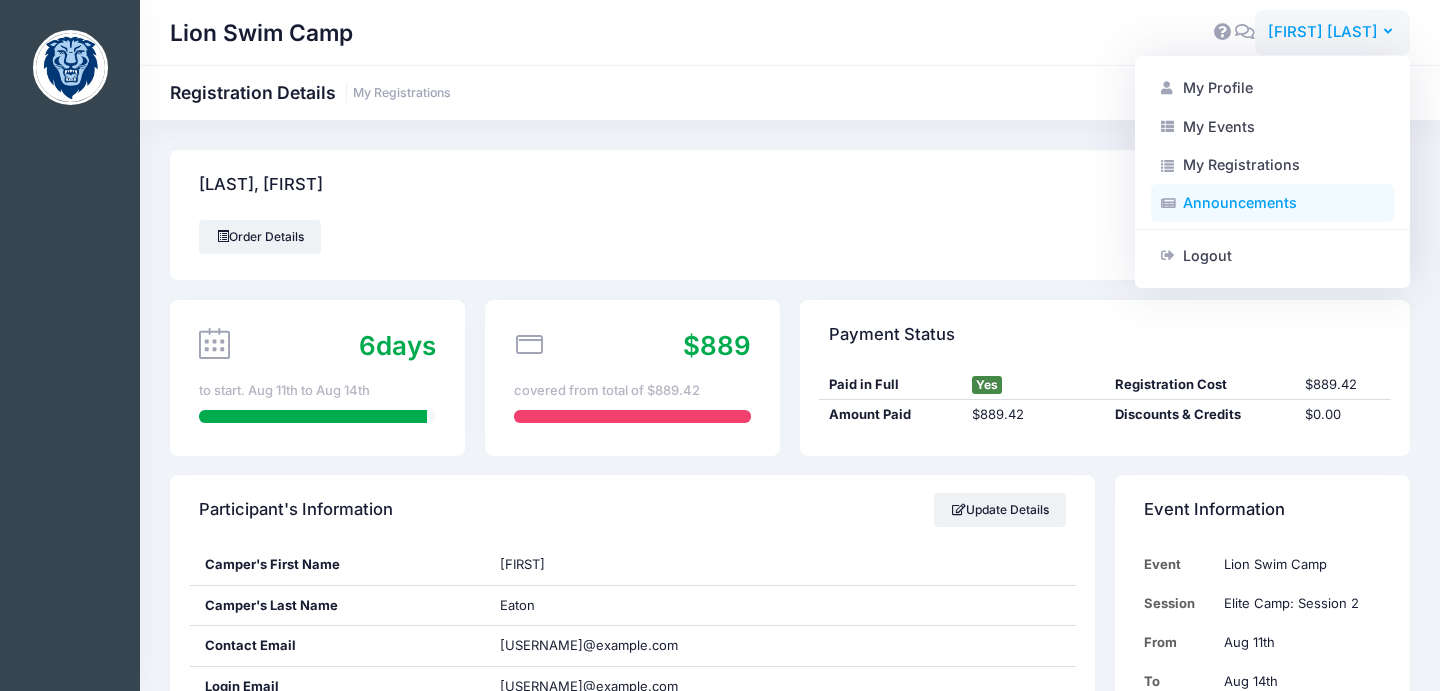 click on "Announcements" at bounding box center [1272, 203] 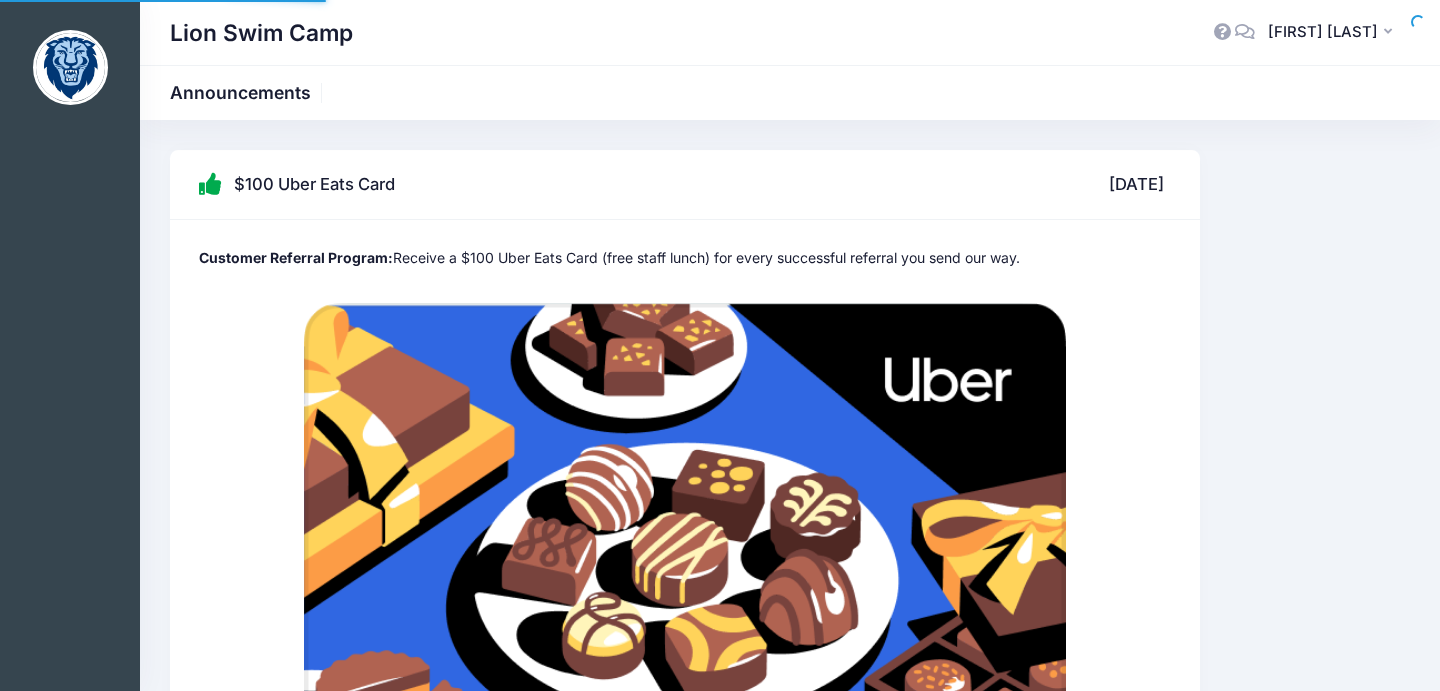 scroll, scrollTop: 0, scrollLeft: 0, axis: both 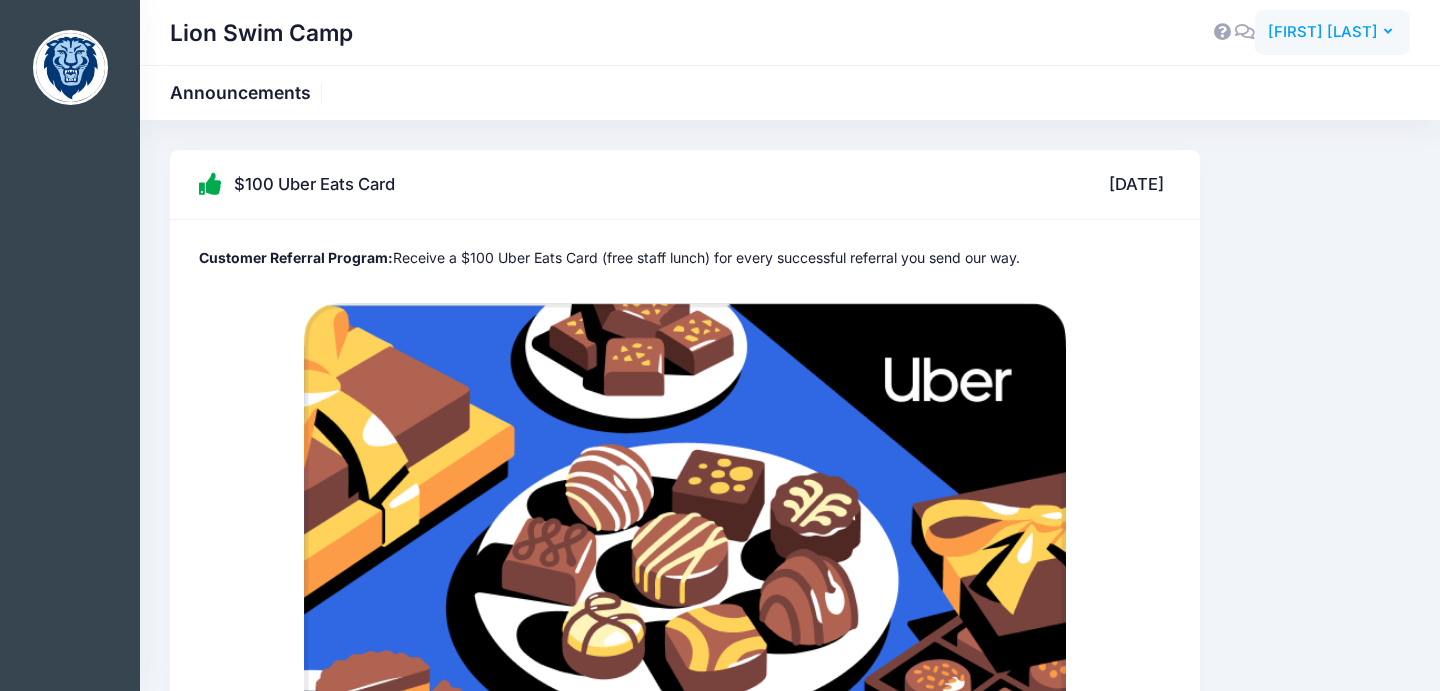 click on "[FIRST] [LAST]" at bounding box center (1323, 32) 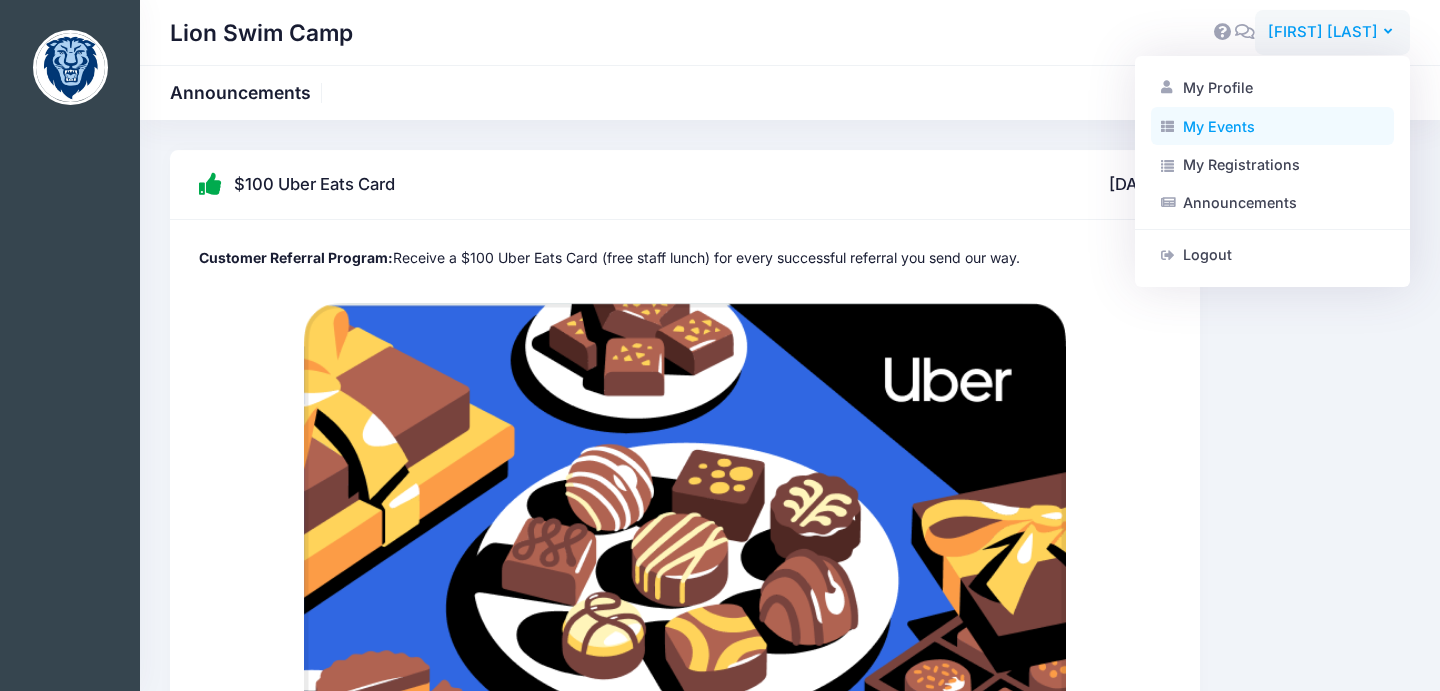 click on "My Events" at bounding box center [1272, 126] 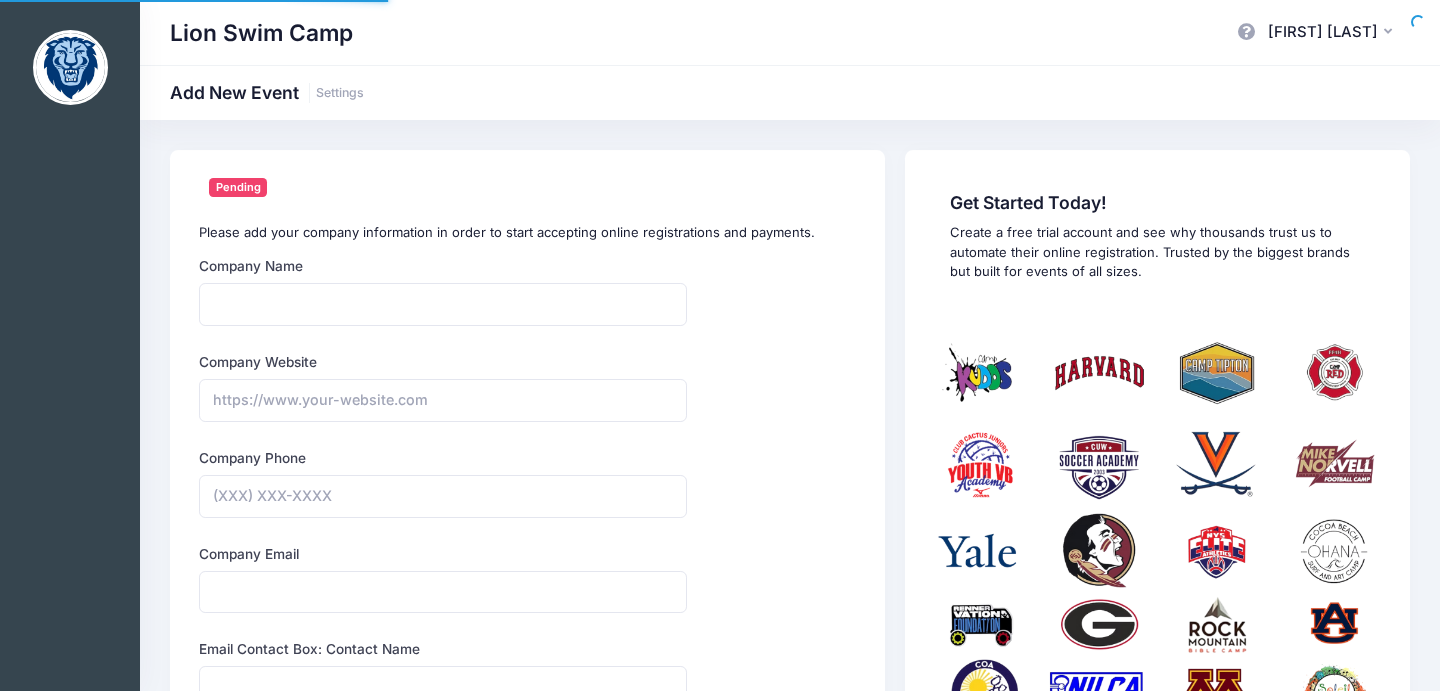 scroll, scrollTop: 0, scrollLeft: 0, axis: both 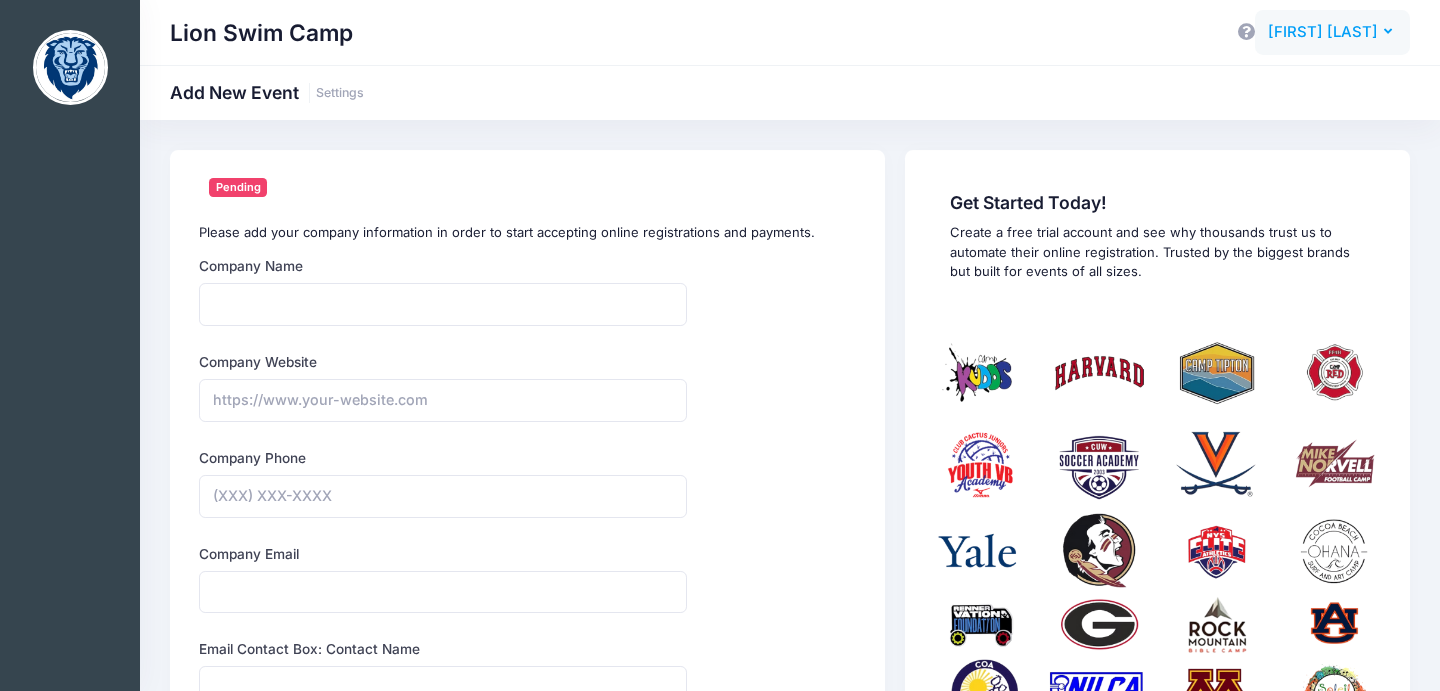 click on "[FIRST] [LAST]" at bounding box center (1323, 32) 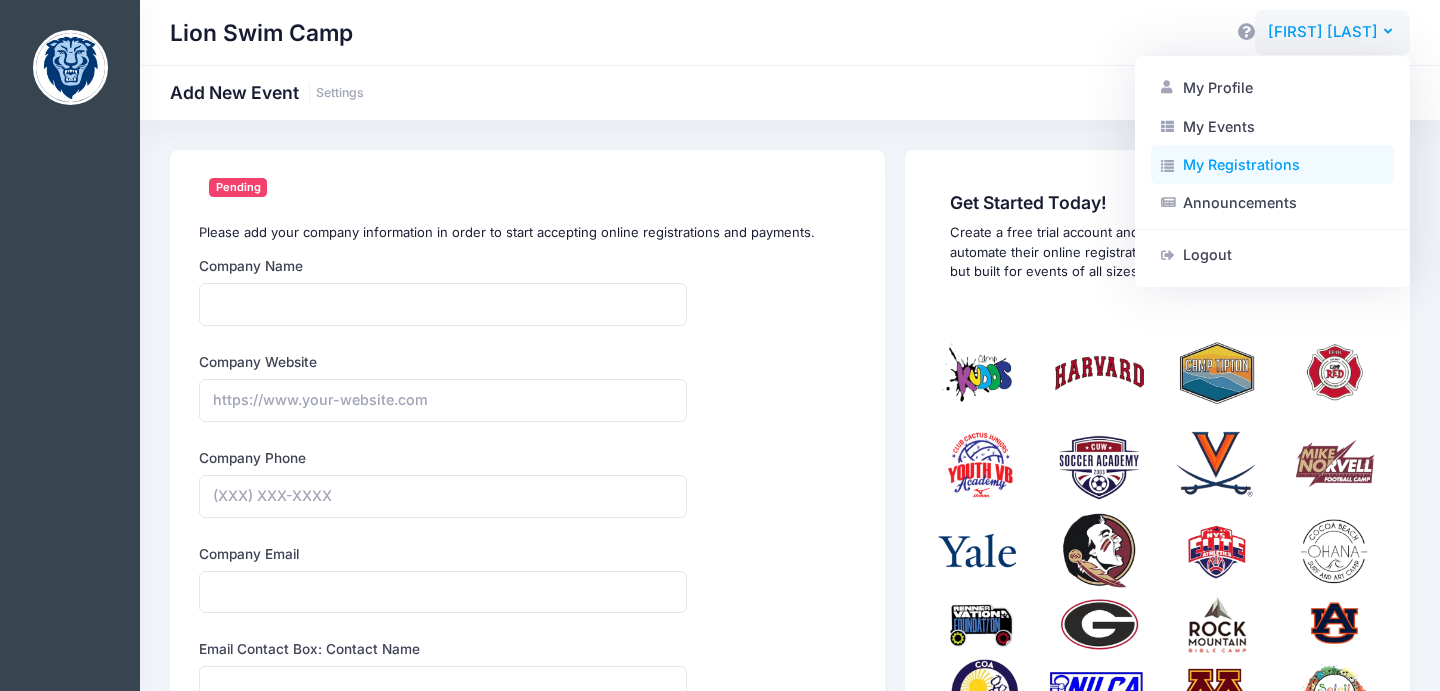 click on "My Registrations" at bounding box center (1272, 165) 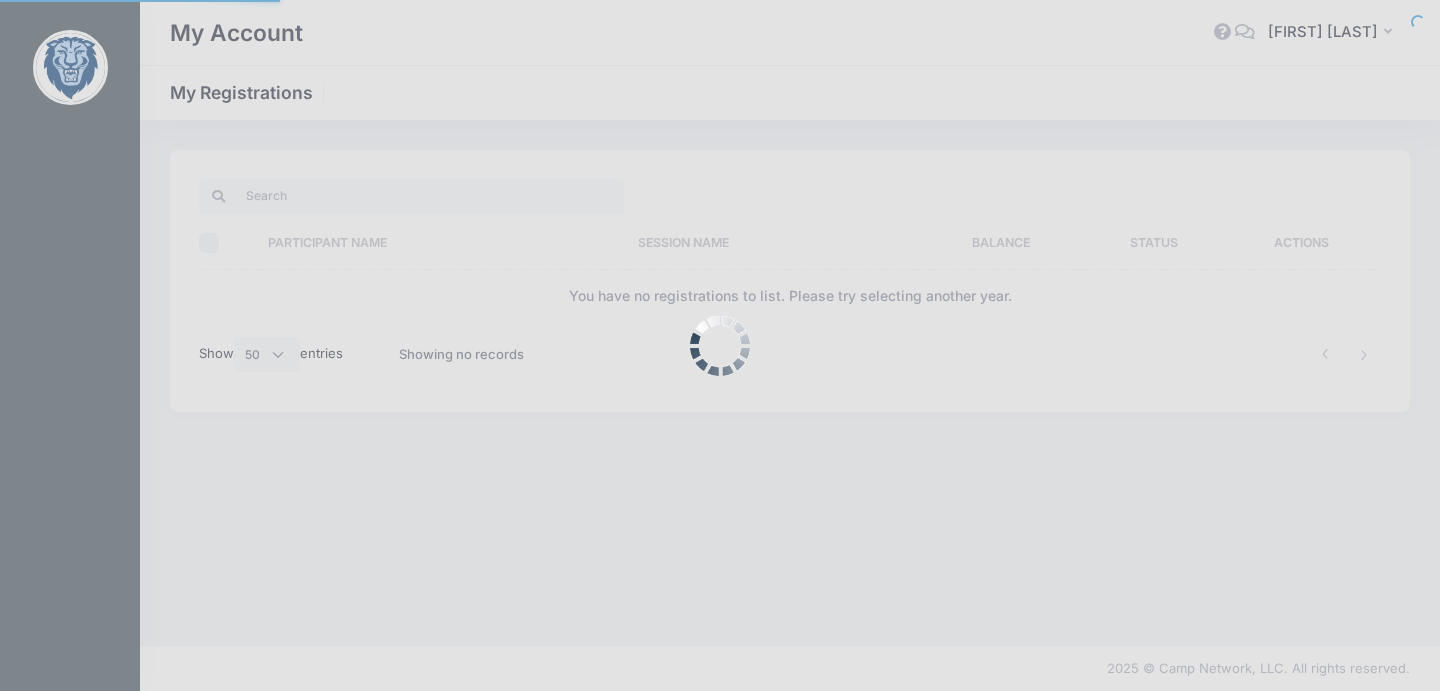 select on "50" 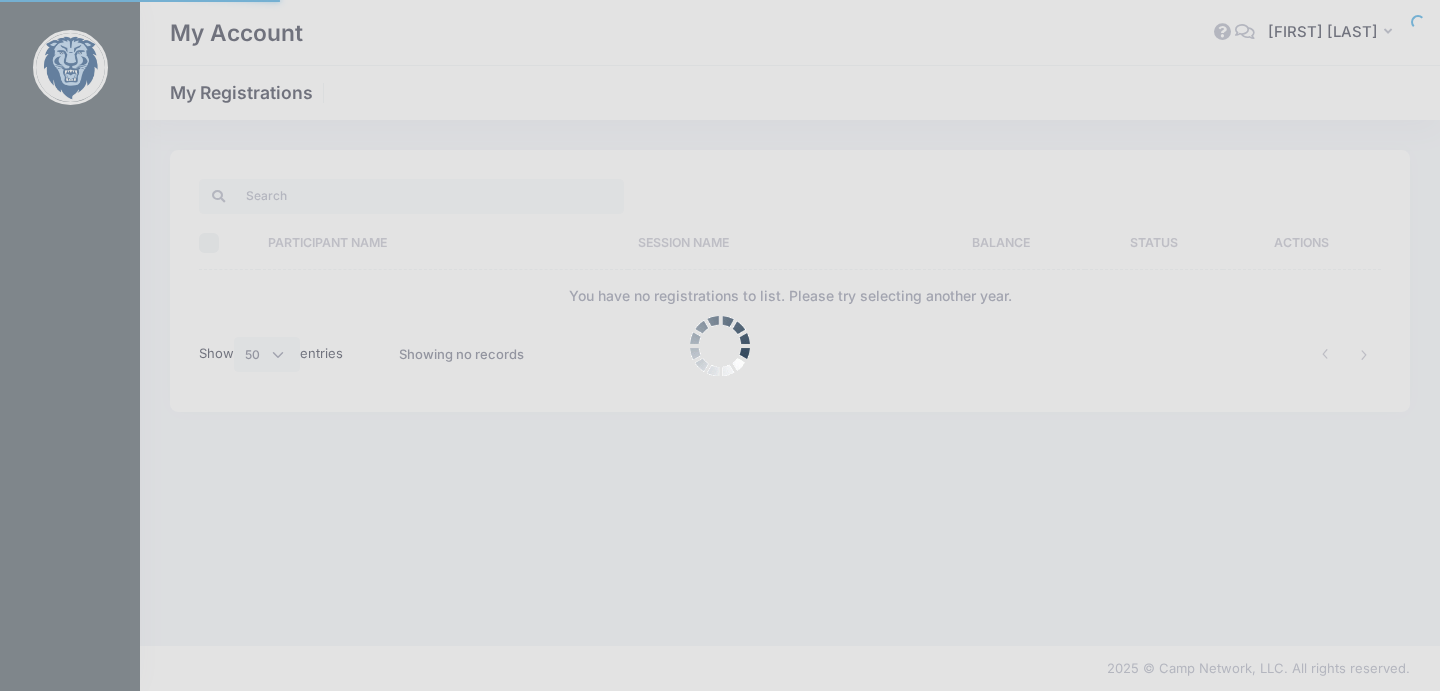 scroll, scrollTop: 0, scrollLeft: 0, axis: both 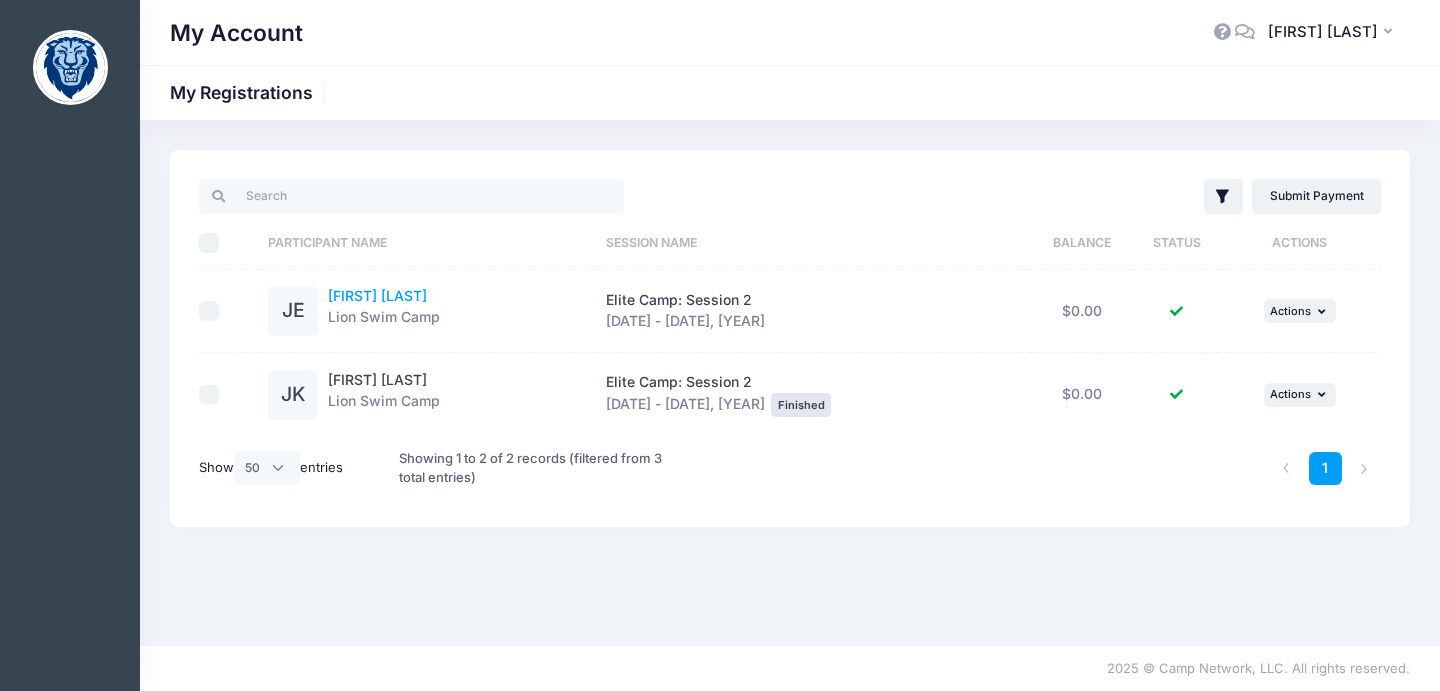 click on "[FIRST] [LAST]" at bounding box center (377, 295) 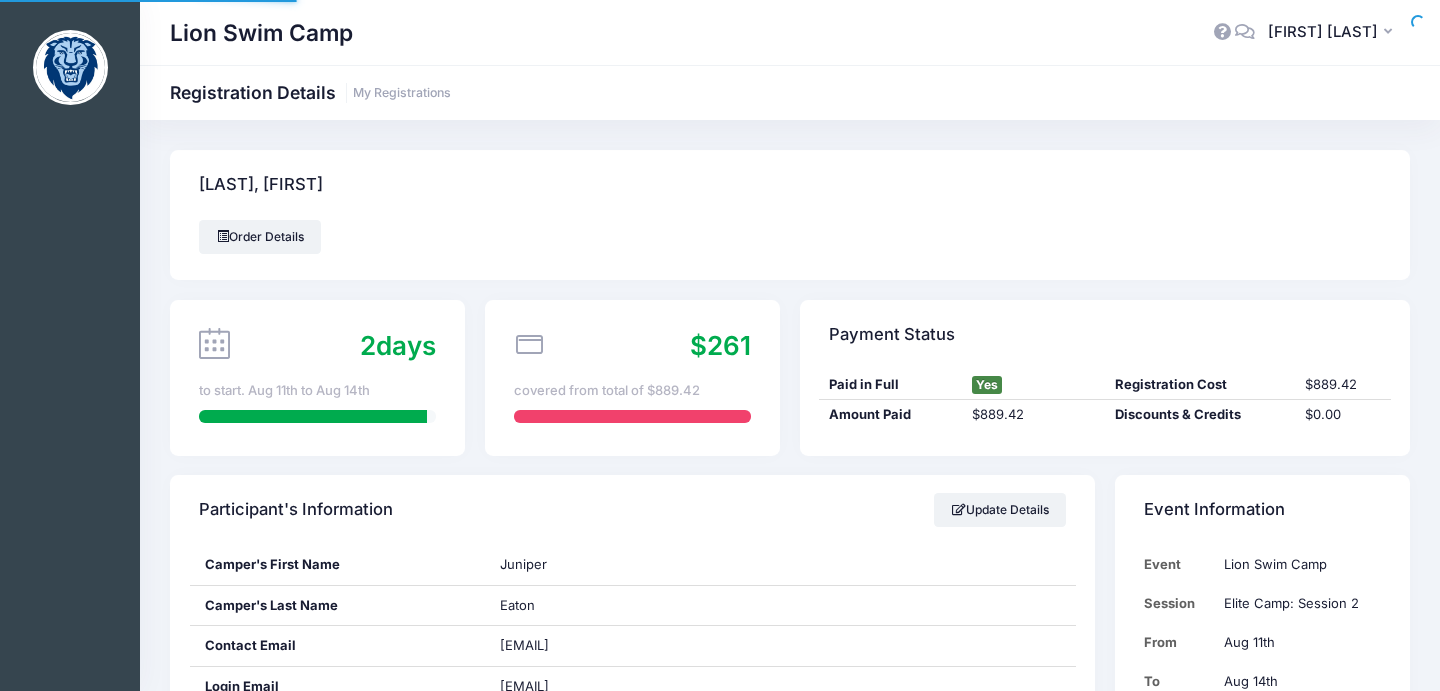 scroll, scrollTop: 0, scrollLeft: 0, axis: both 